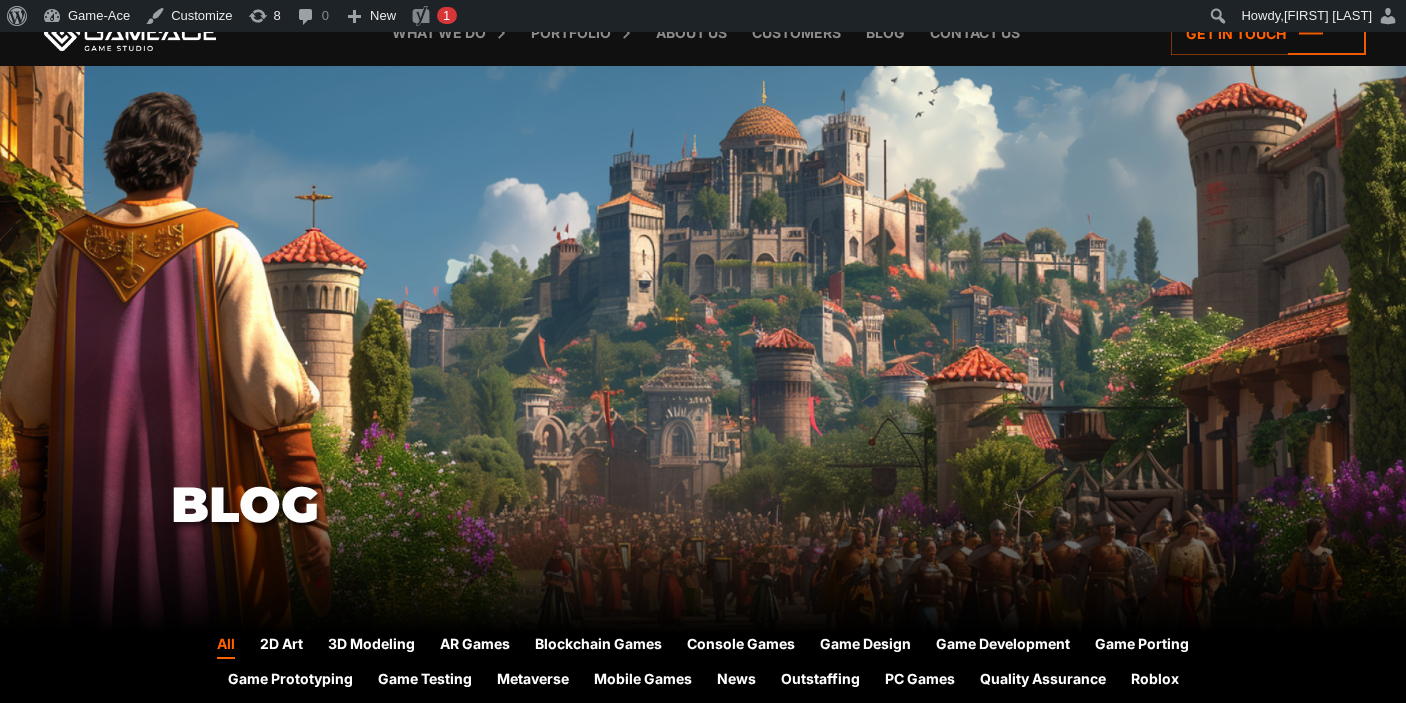 scroll, scrollTop: 0, scrollLeft: 0, axis: both 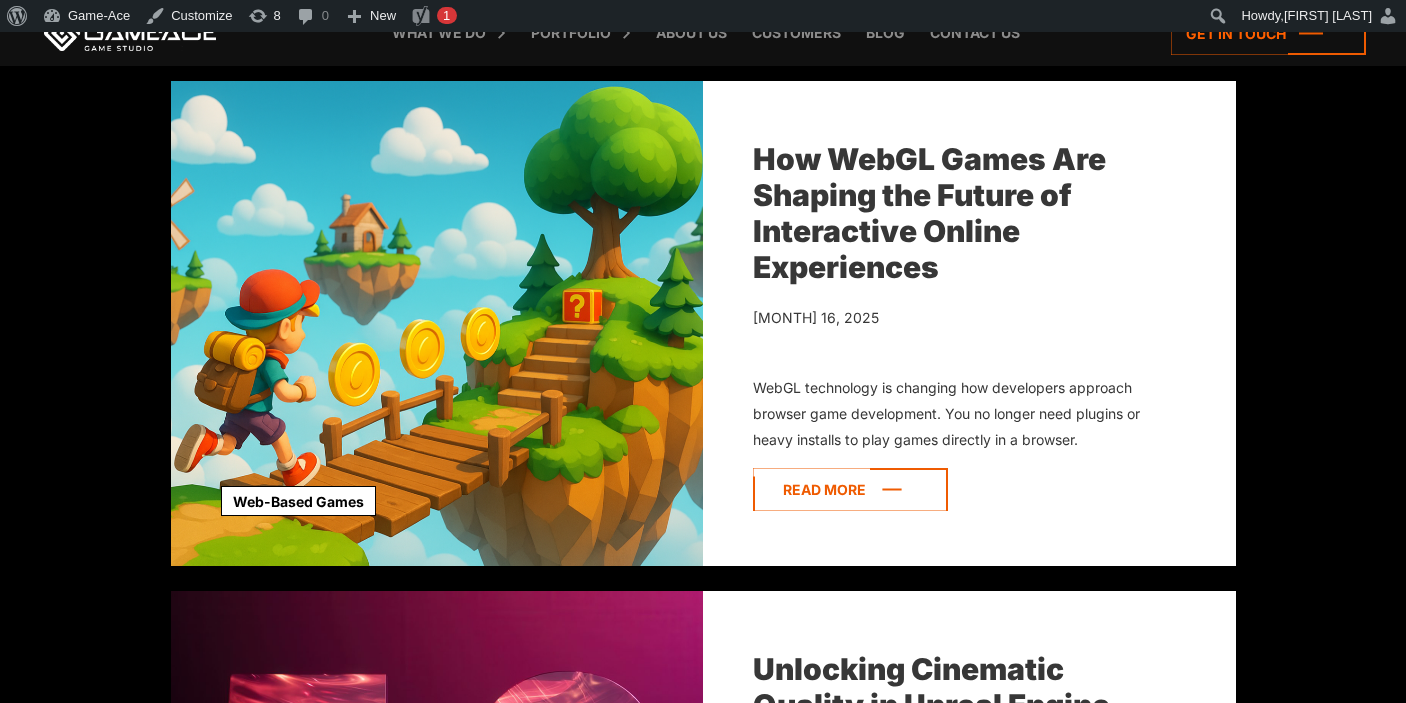 click 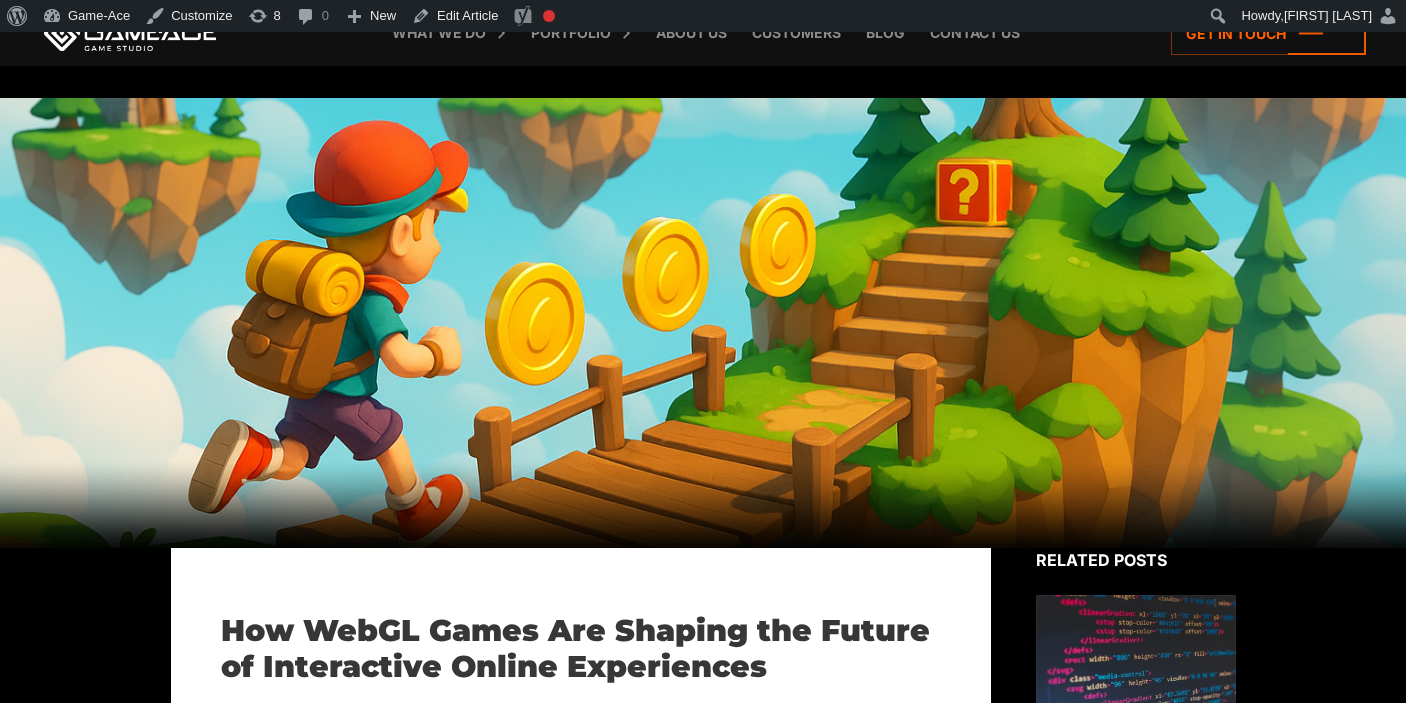 scroll, scrollTop: 40, scrollLeft: 0, axis: vertical 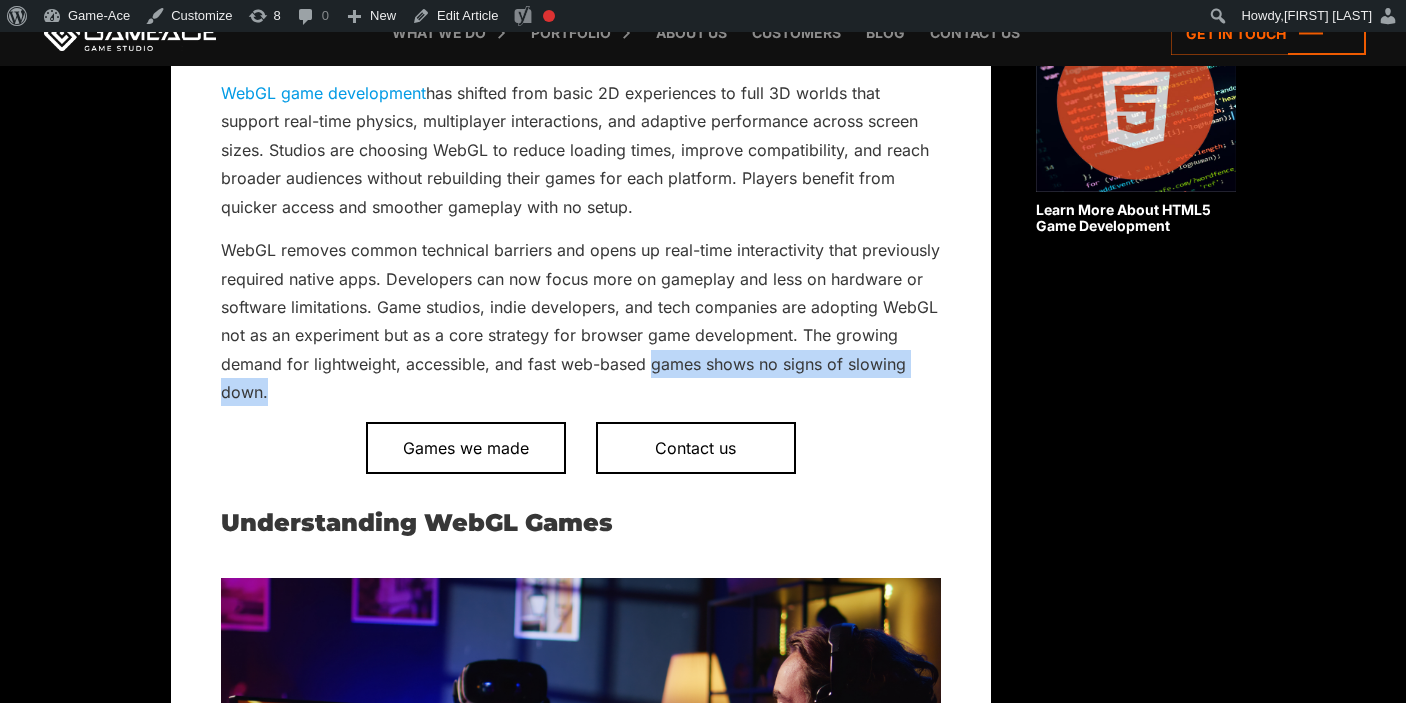 drag, startPoint x: 652, startPoint y: 364, endPoint x: 895, endPoint y: 378, distance: 243.40295 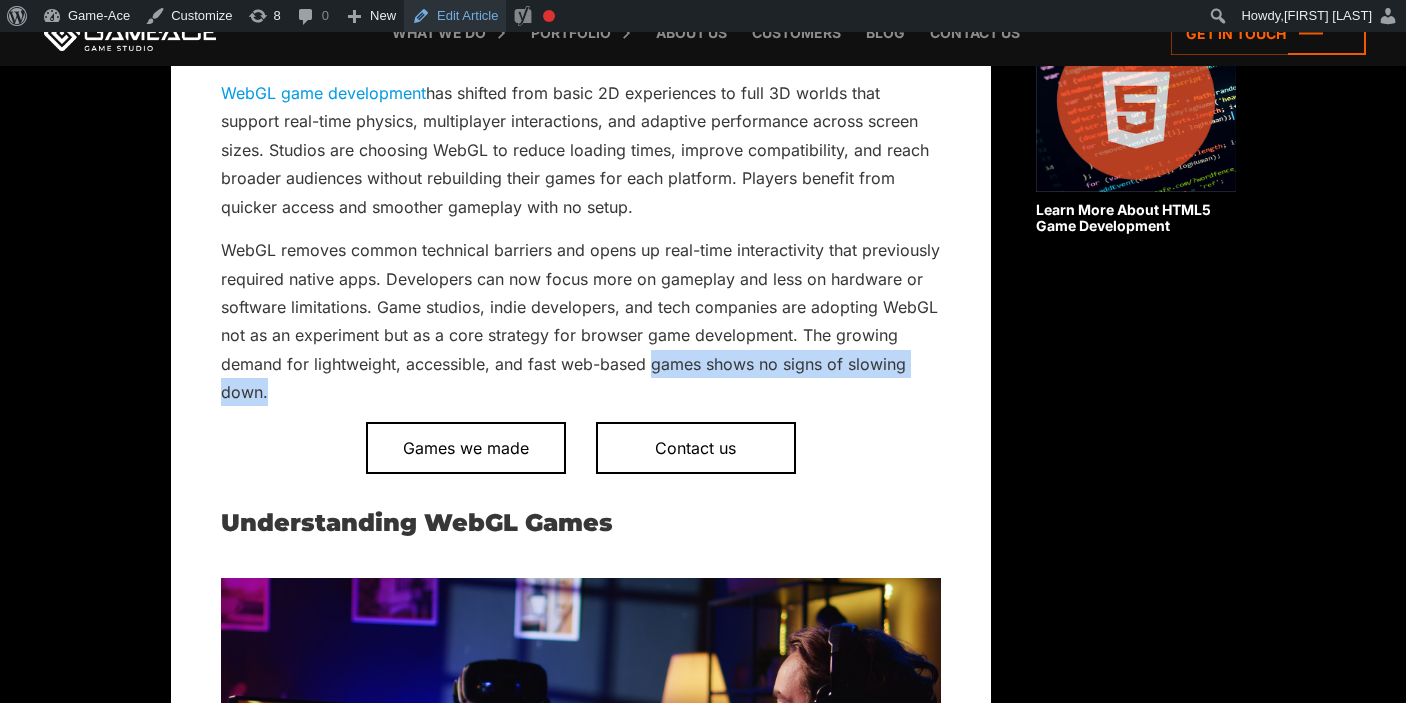 click on "Edit Article" at bounding box center [455, 16] 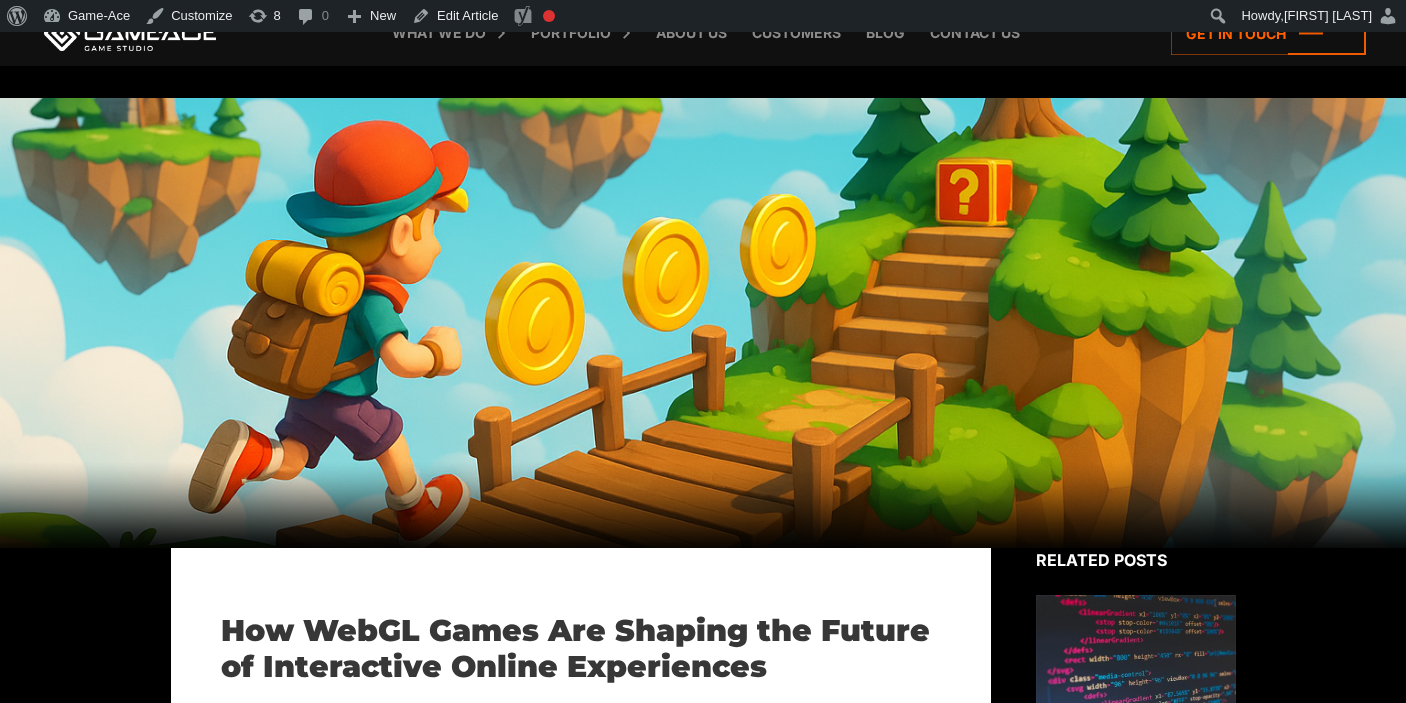 scroll, scrollTop: 2159, scrollLeft: 0, axis: vertical 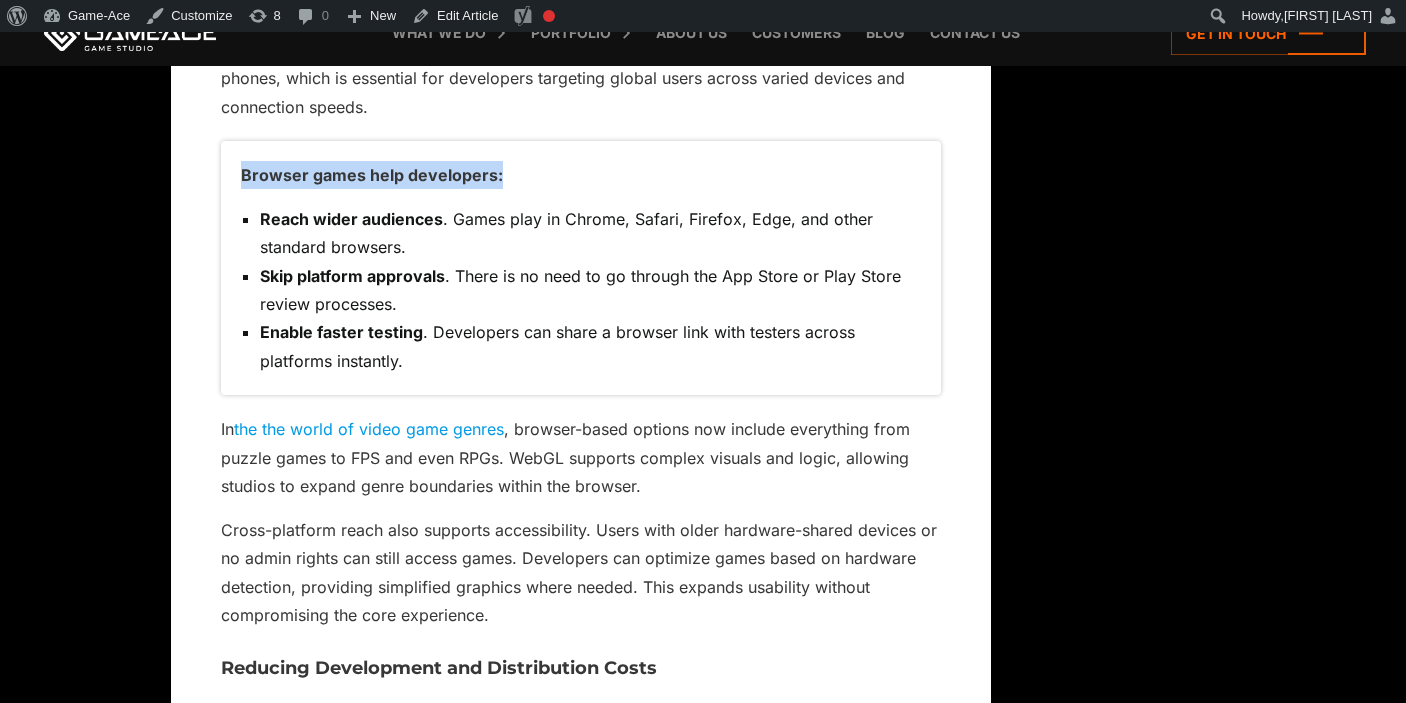 drag, startPoint x: 510, startPoint y: 173, endPoint x: 241, endPoint y: 179, distance: 269.0669 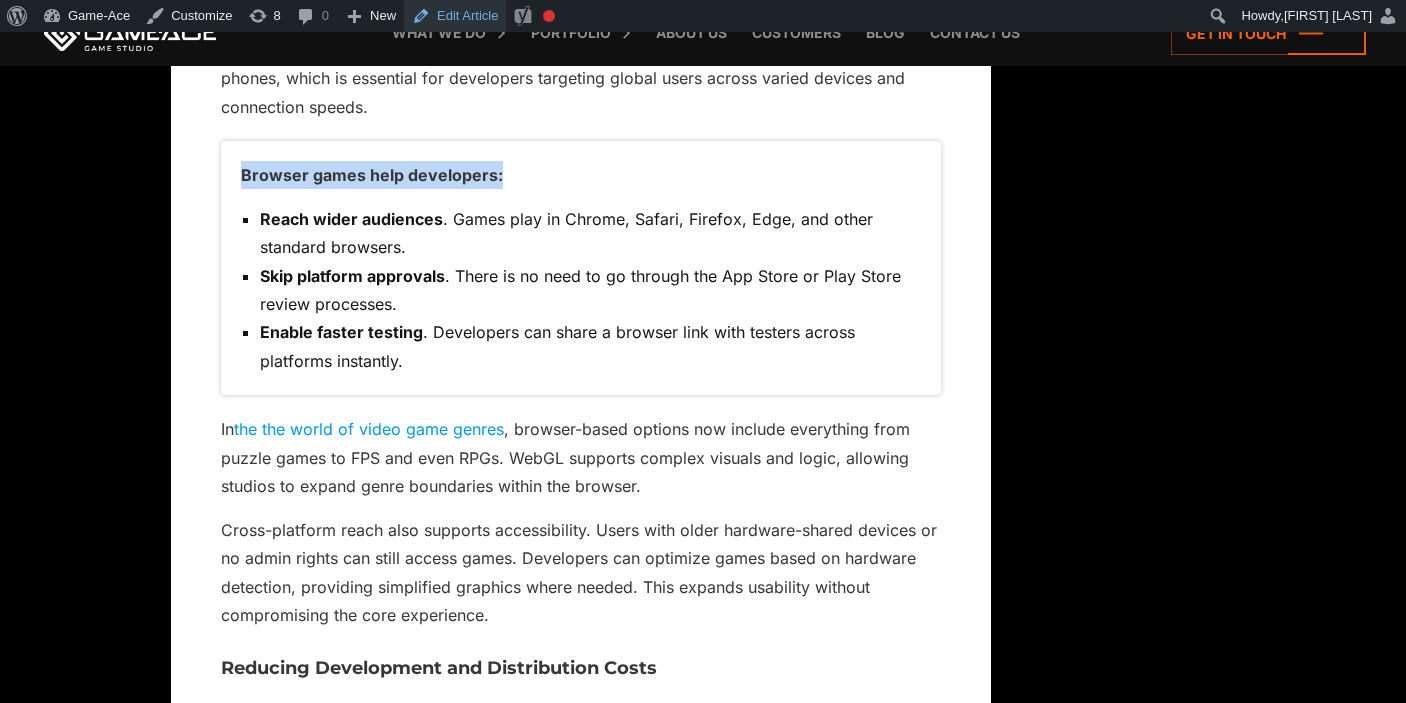 click on "Edit Article" at bounding box center (455, 16) 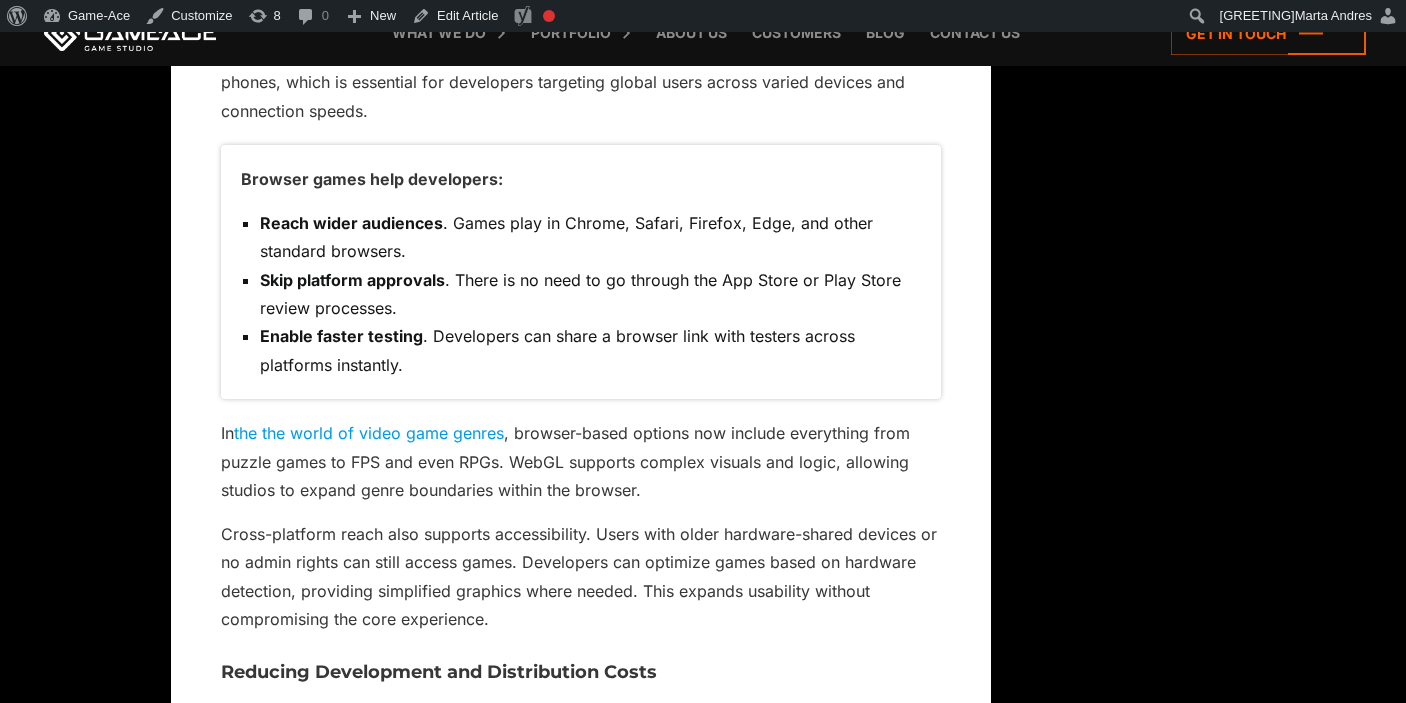 scroll, scrollTop: 4202, scrollLeft: 0, axis: vertical 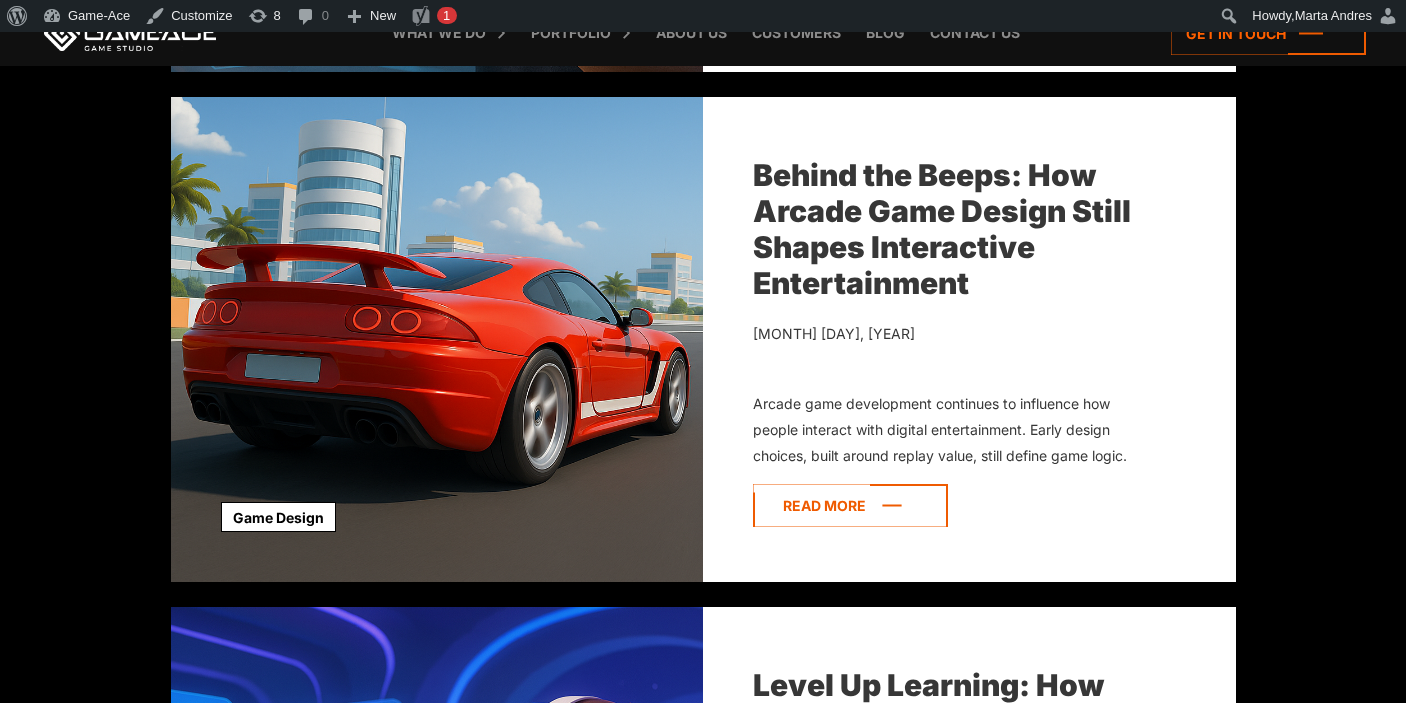 click 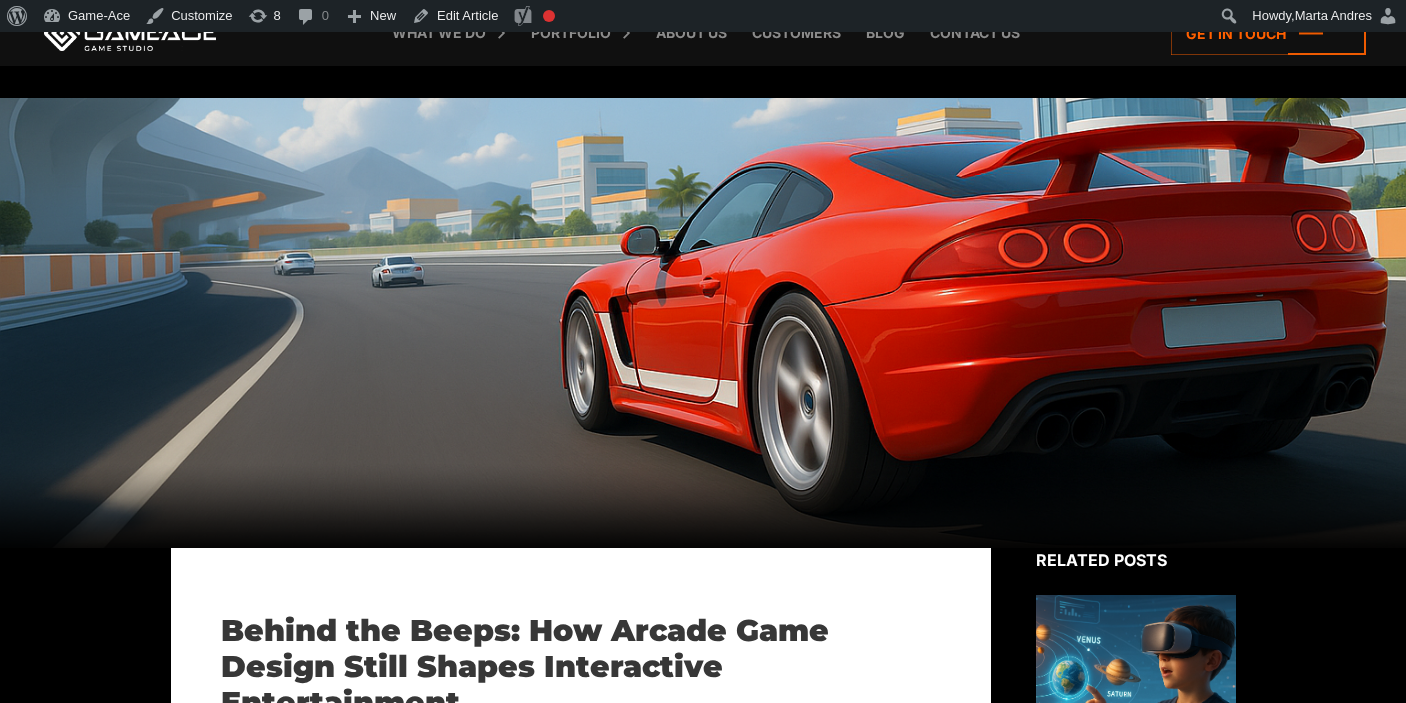 scroll, scrollTop: 0, scrollLeft: 0, axis: both 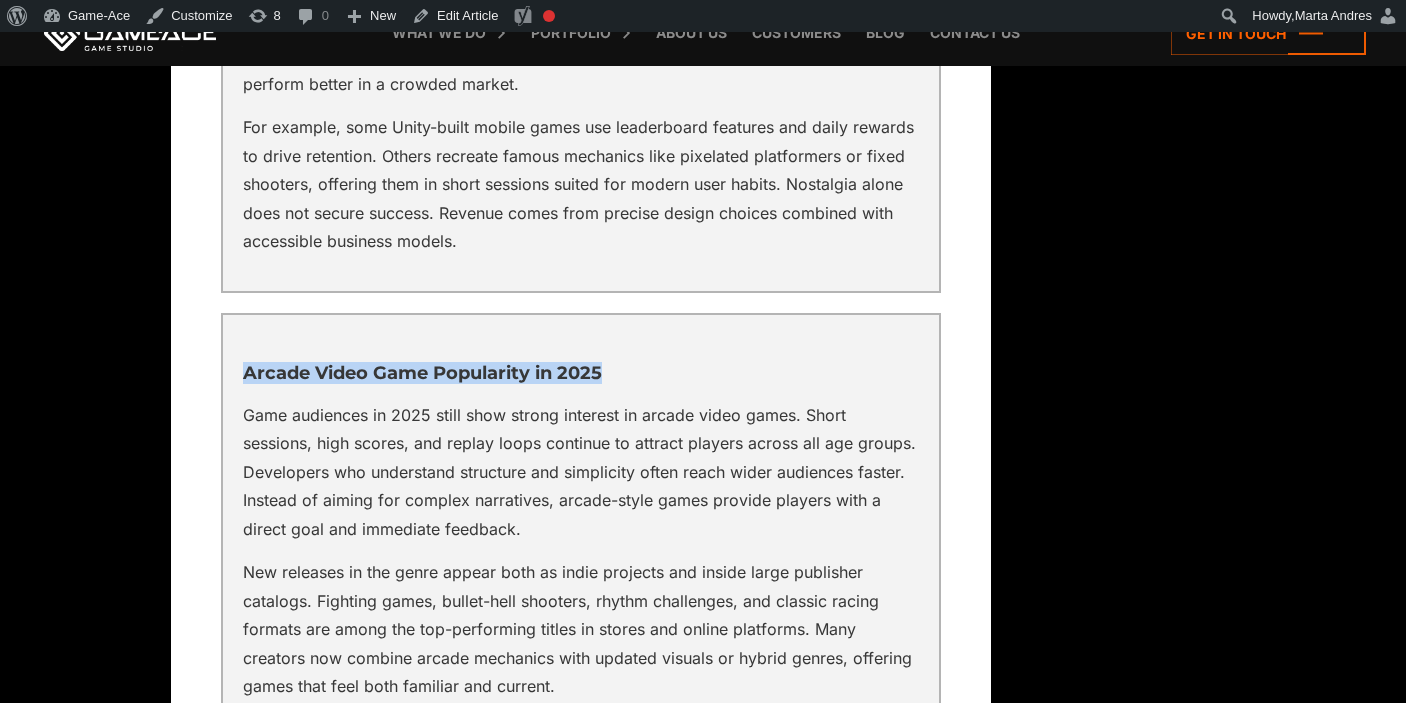 drag, startPoint x: 621, startPoint y: 367, endPoint x: 248, endPoint y: 378, distance: 373.16217 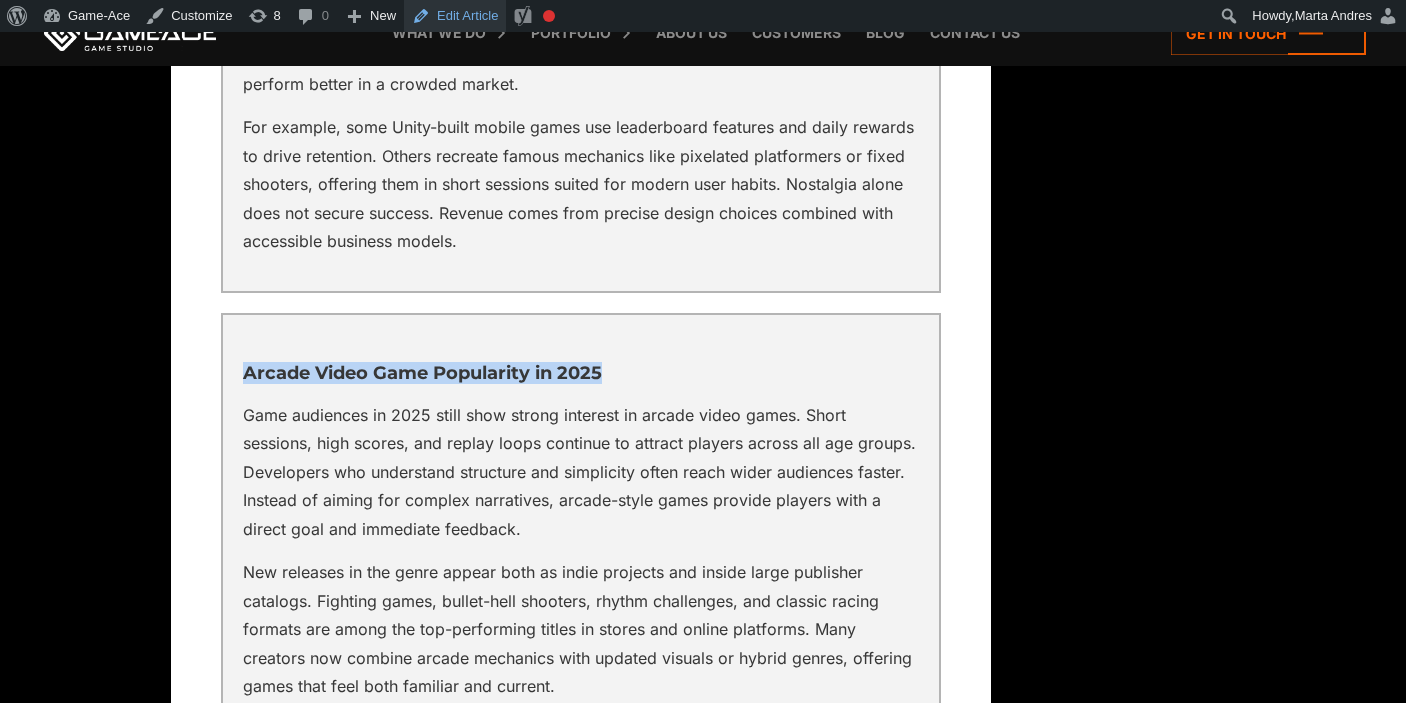 click on "Edit Article" at bounding box center (455, 16) 